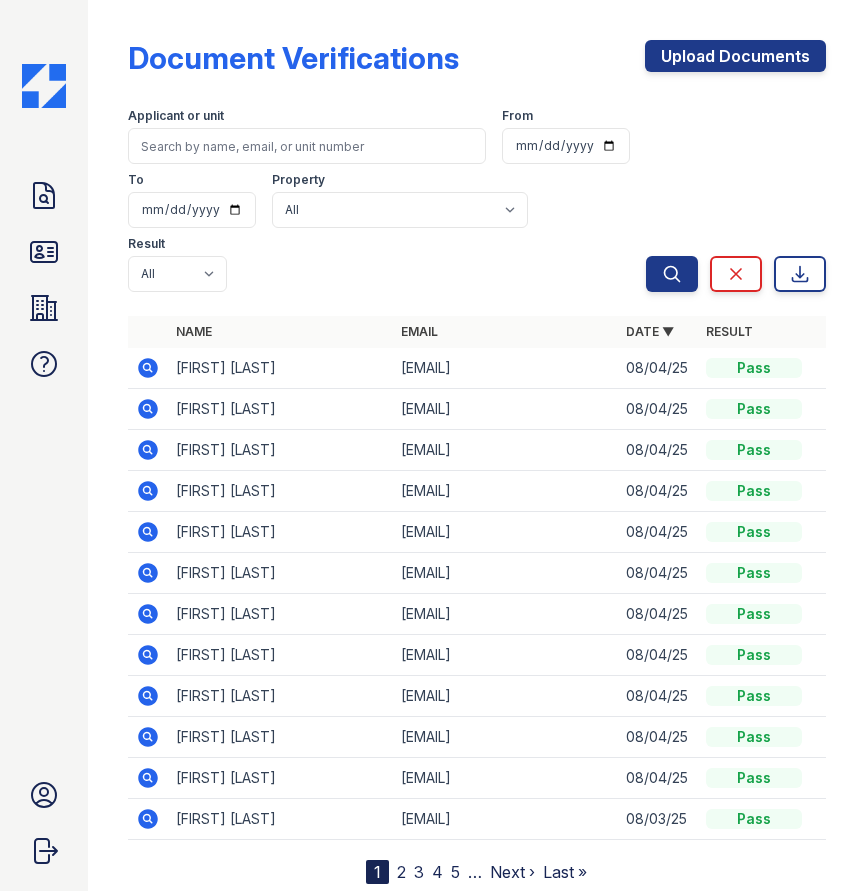 scroll, scrollTop: 0, scrollLeft: 0, axis: both 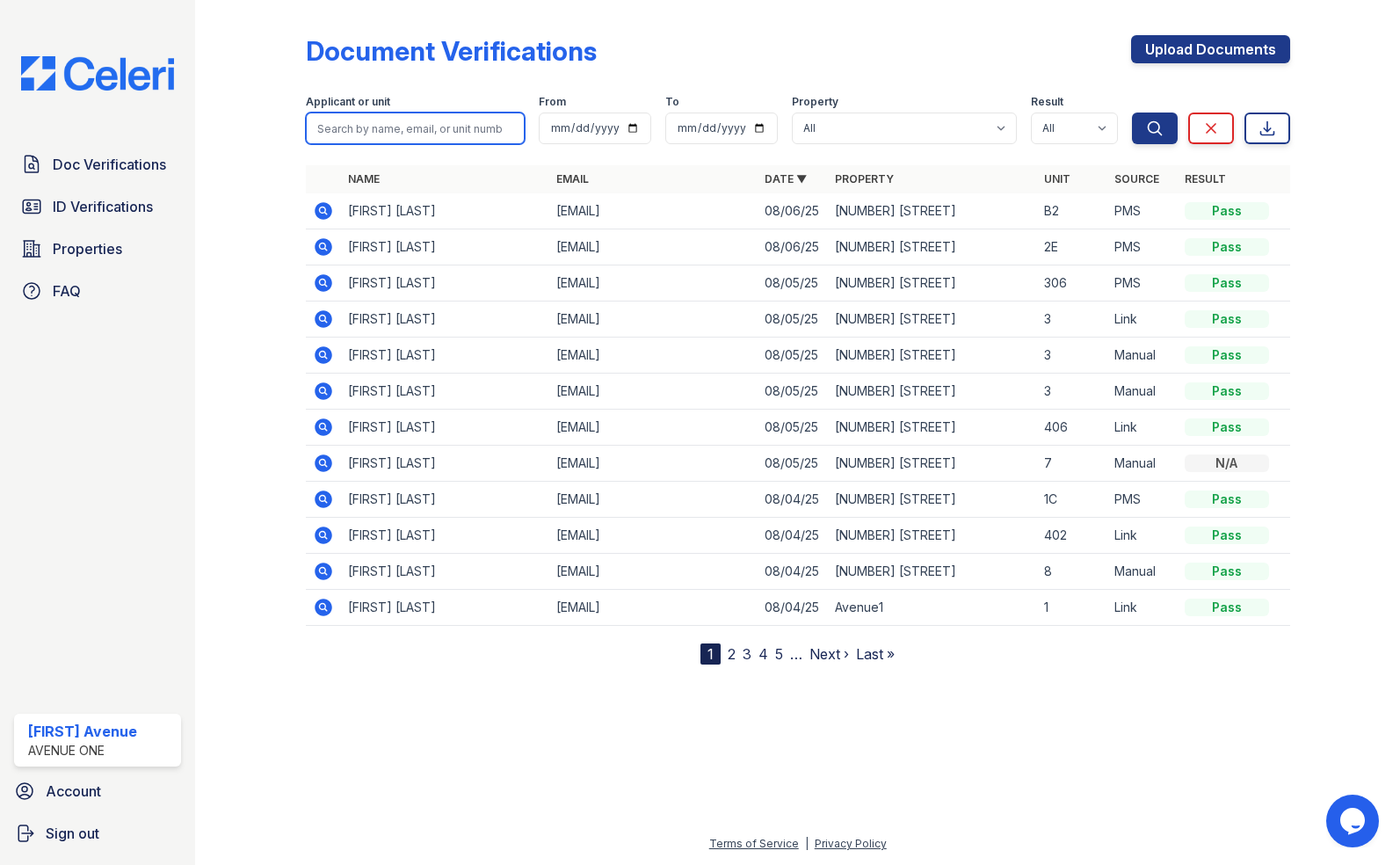 click at bounding box center (415, 128) 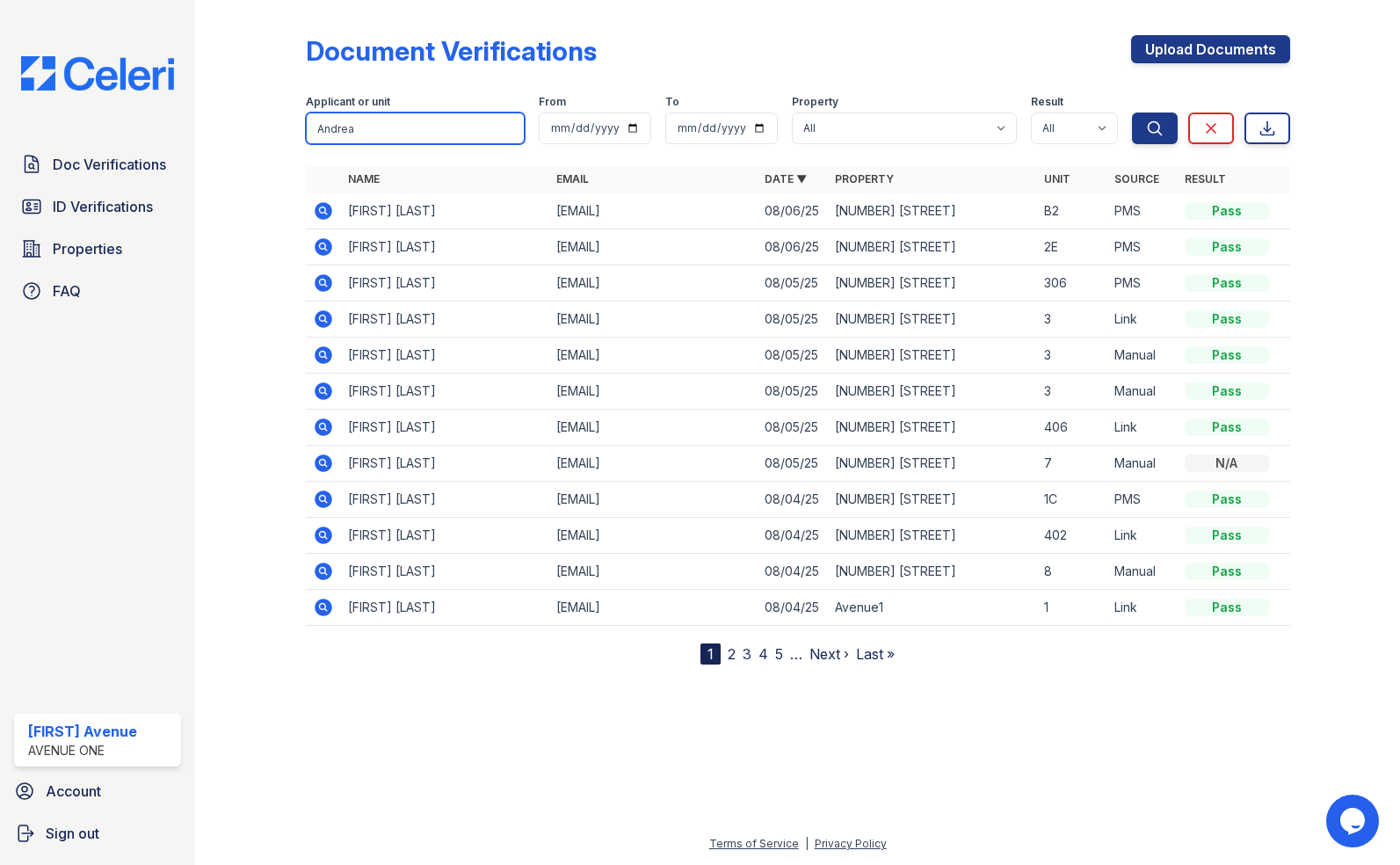 type on "Andrea" 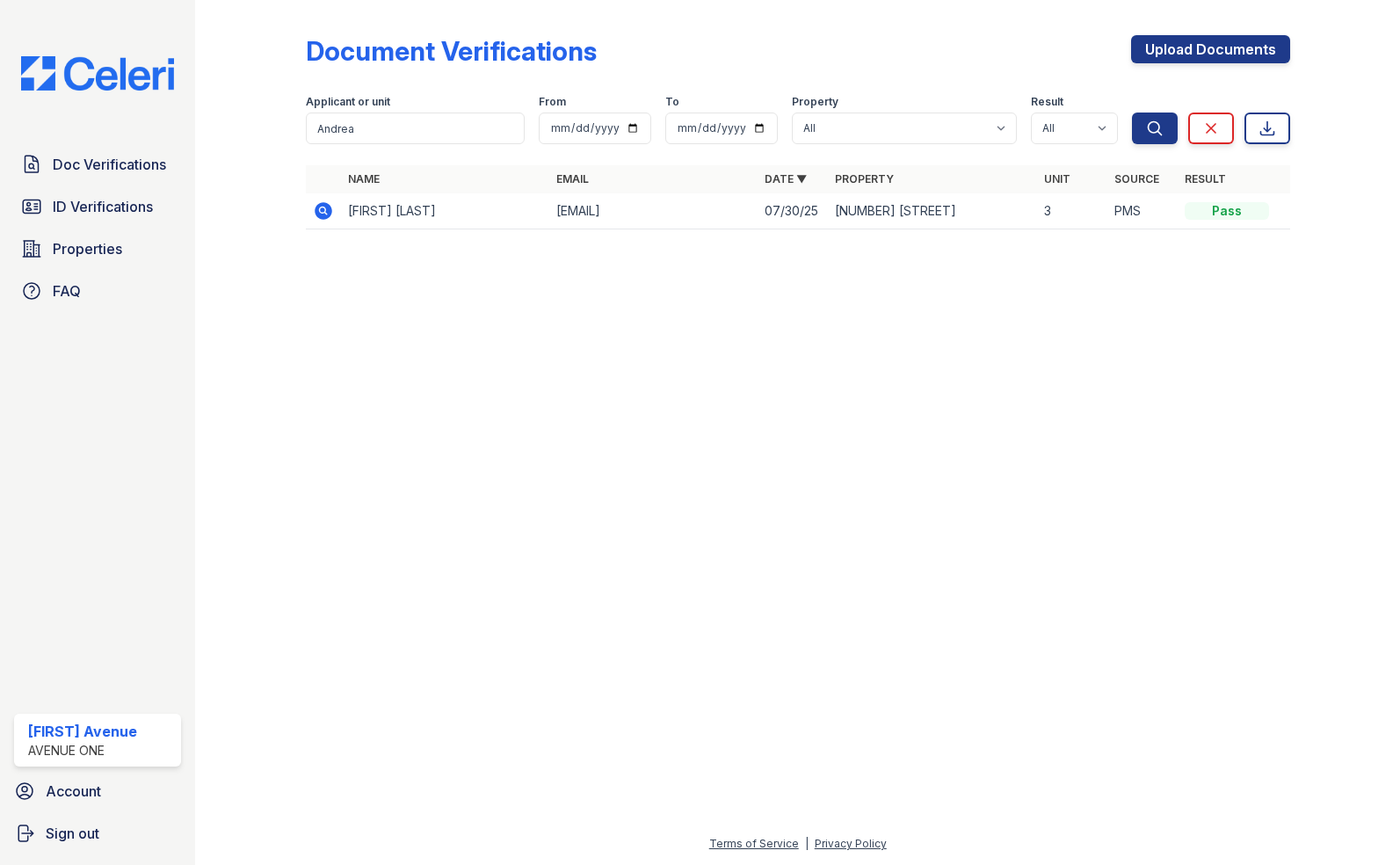 click 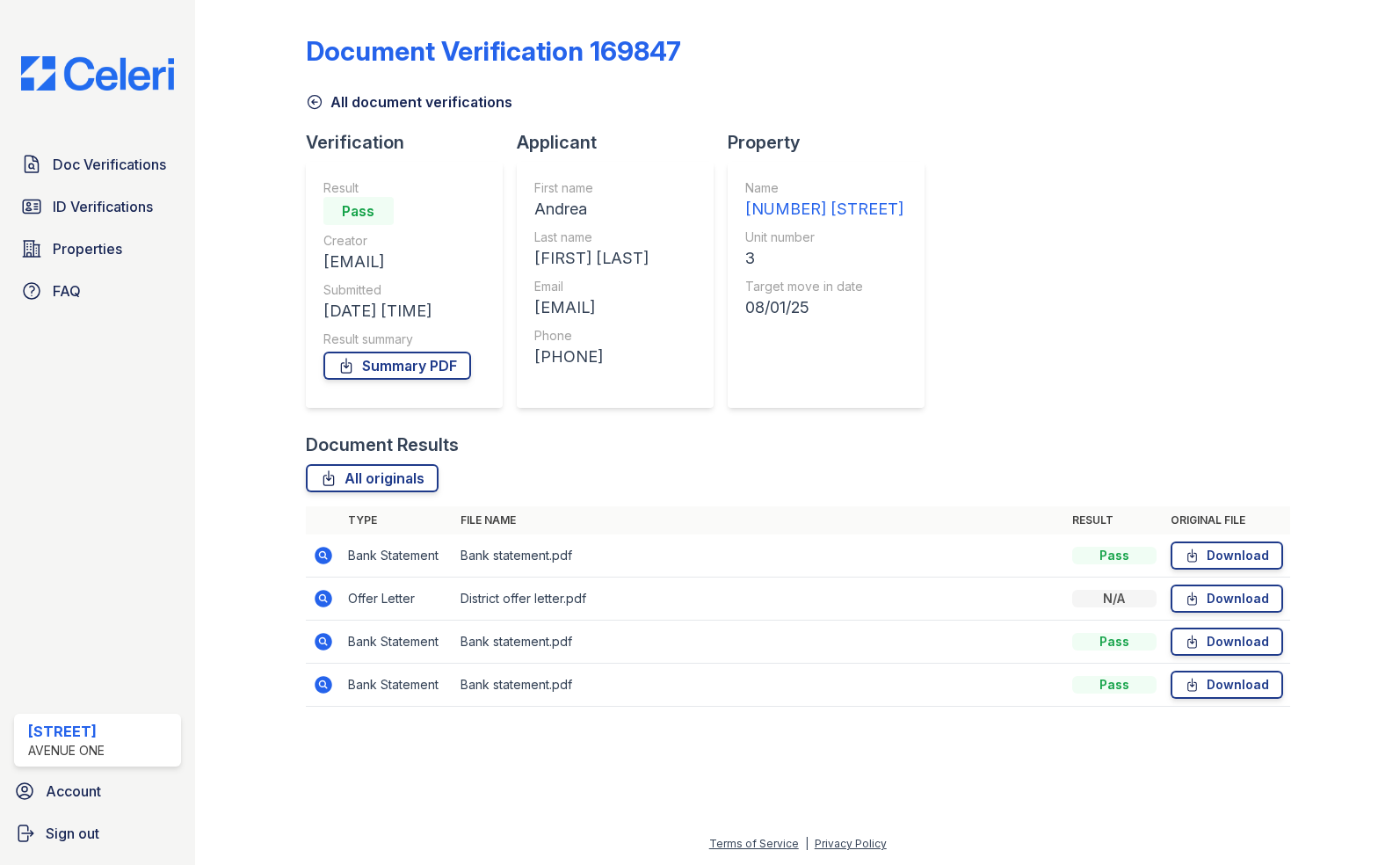 scroll, scrollTop: 0, scrollLeft: 0, axis: both 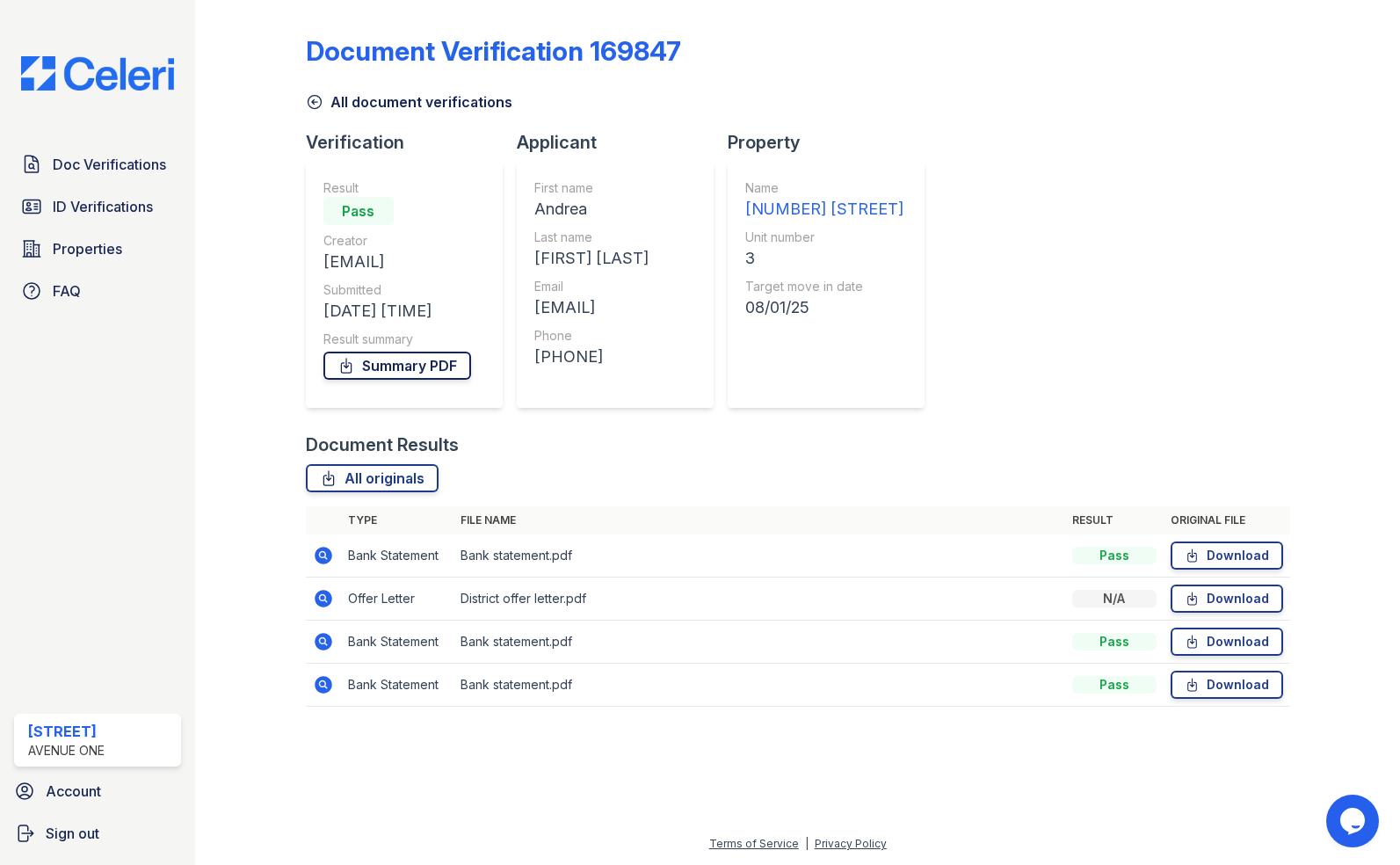 click on "Summary PDF" at bounding box center [397, 366] 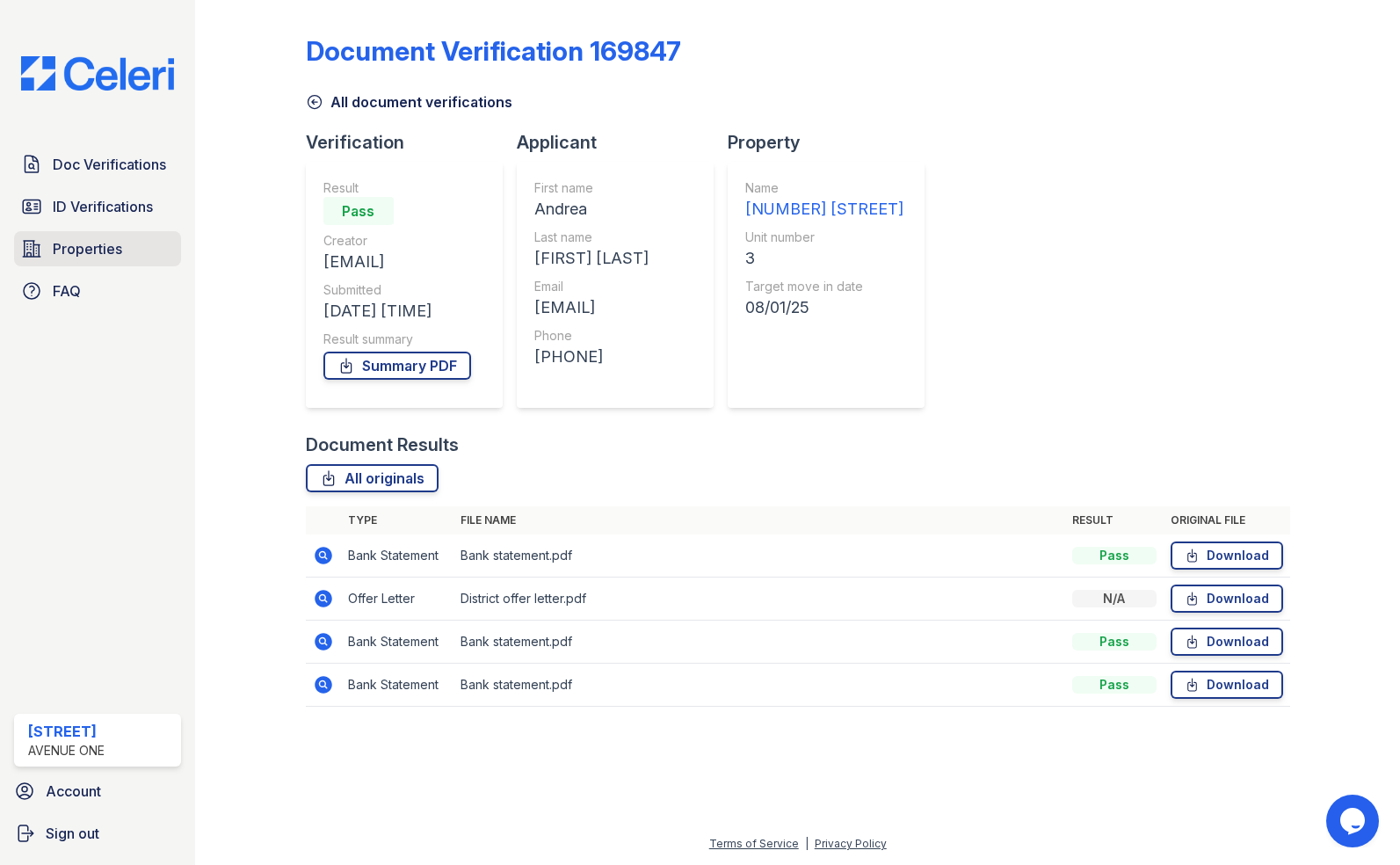 click on "Properties" at bounding box center (87, 249) 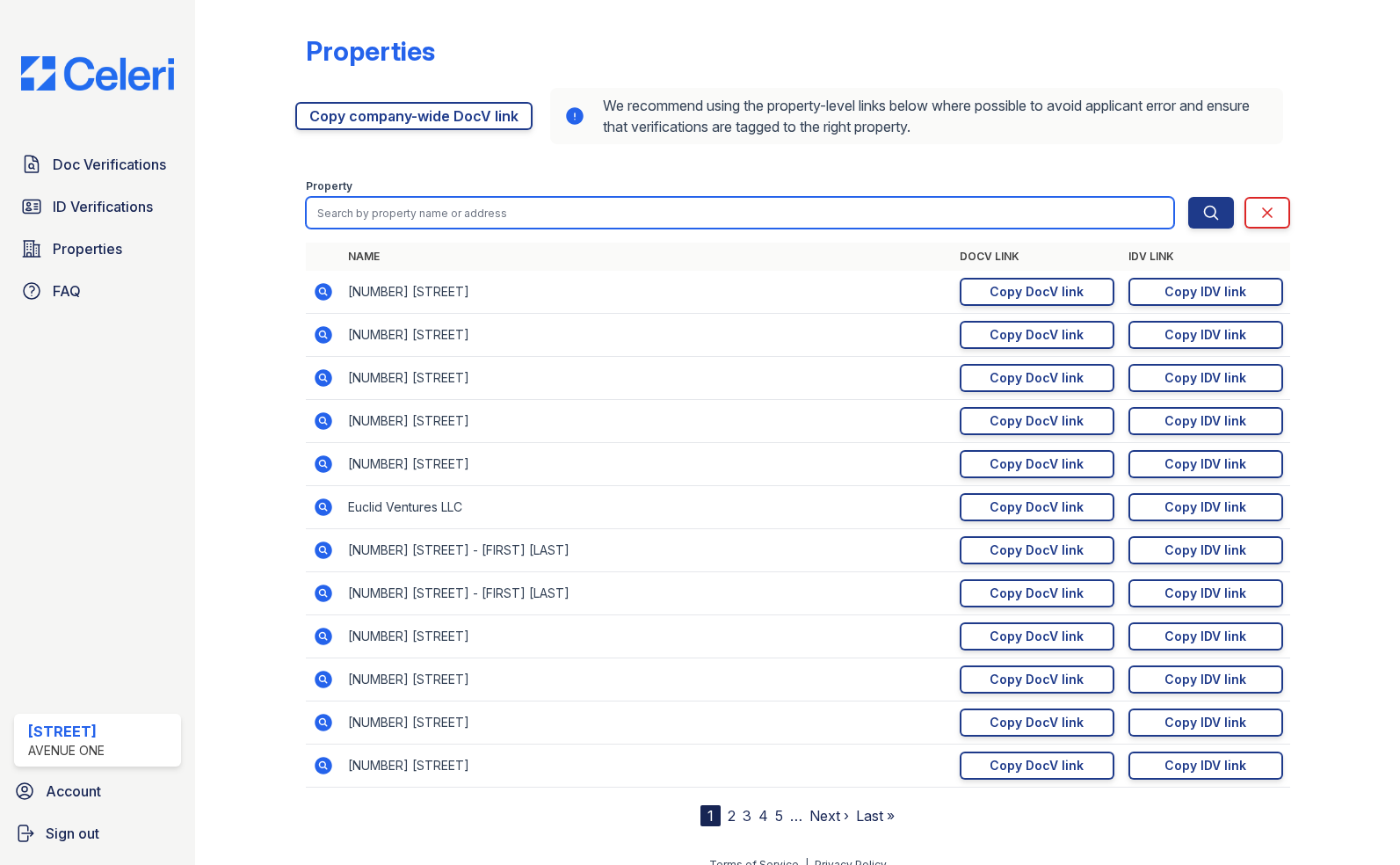 click at bounding box center (740, 213) 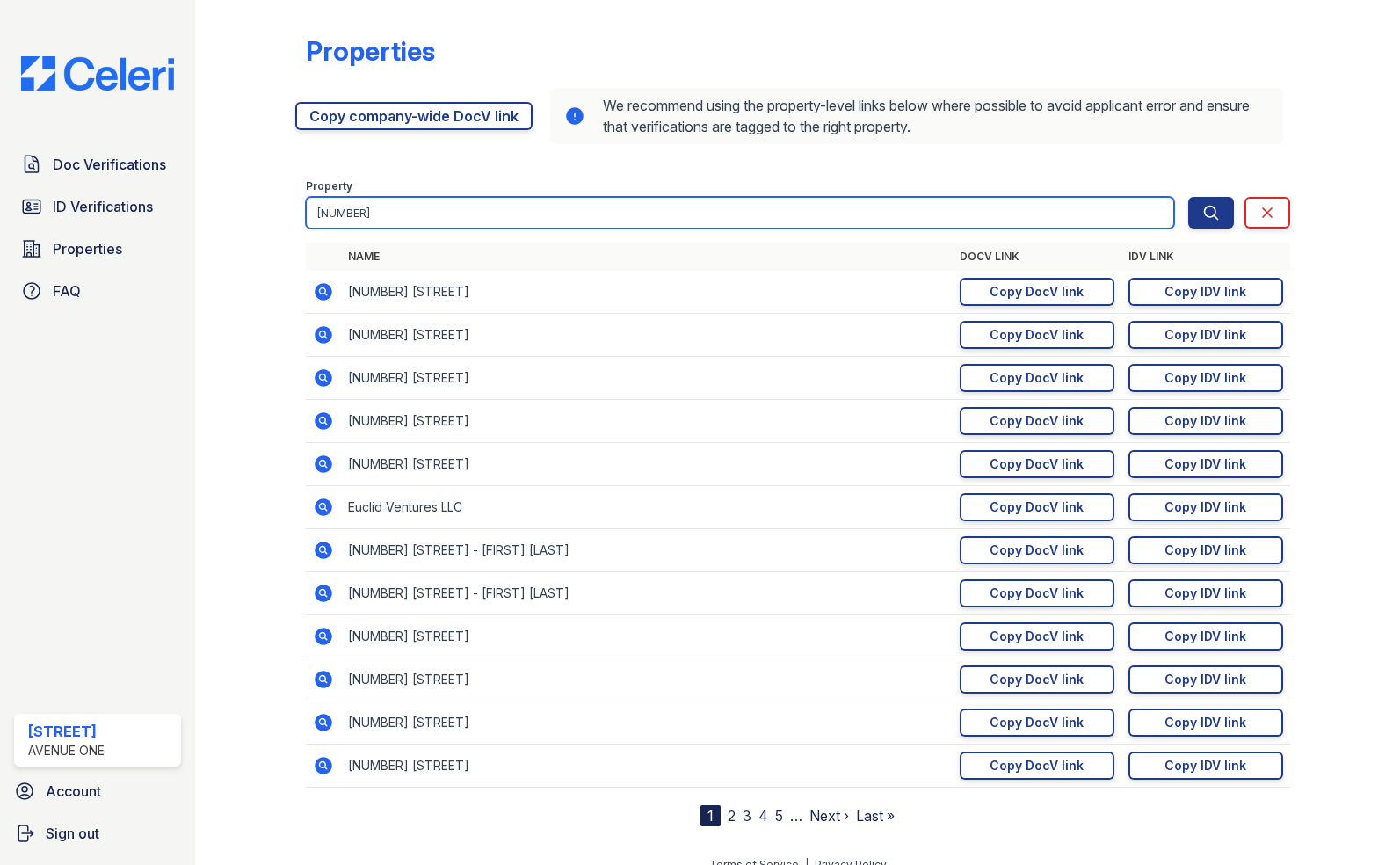 type on "504." 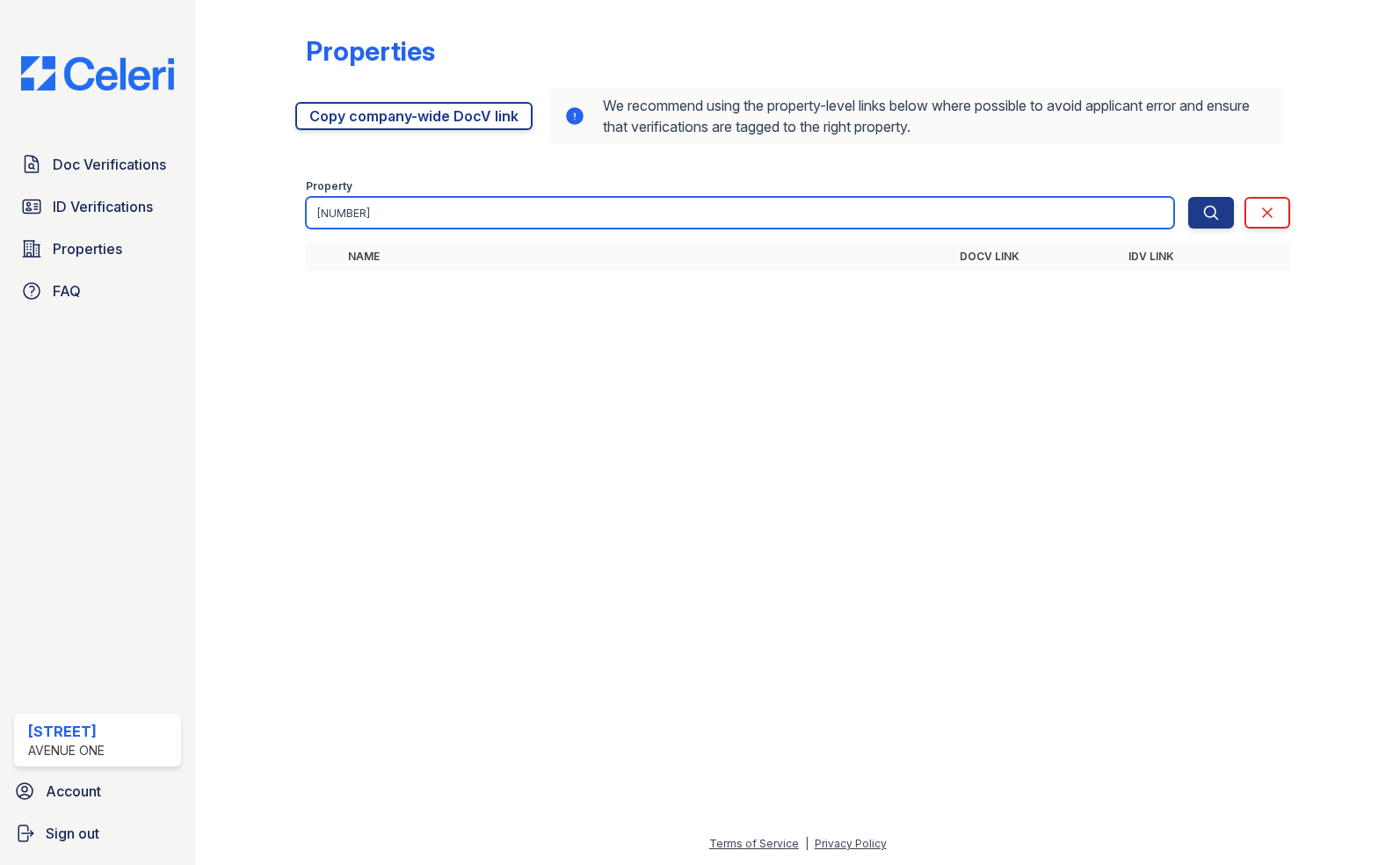 click on "504." at bounding box center (740, 213) 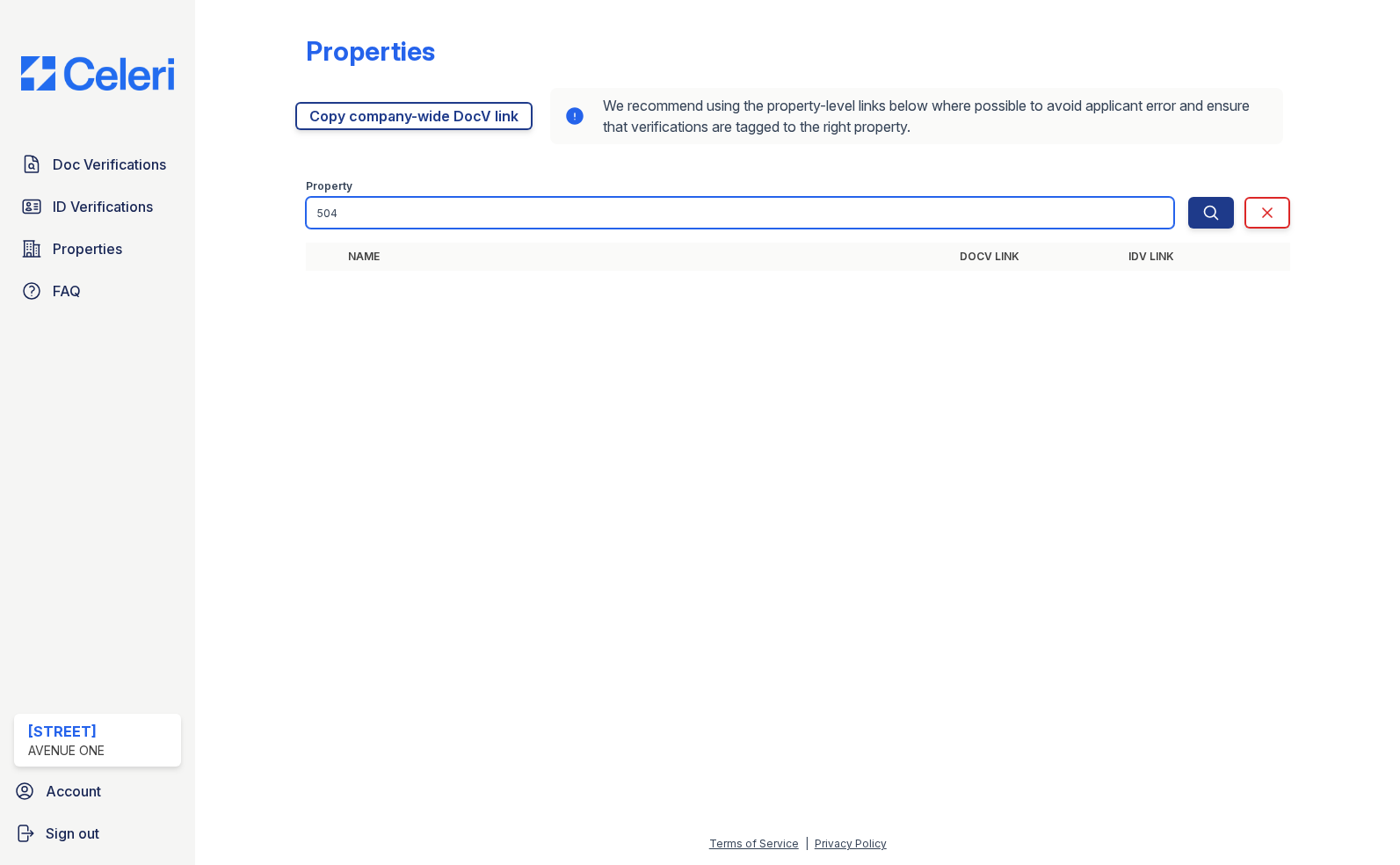type on "504" 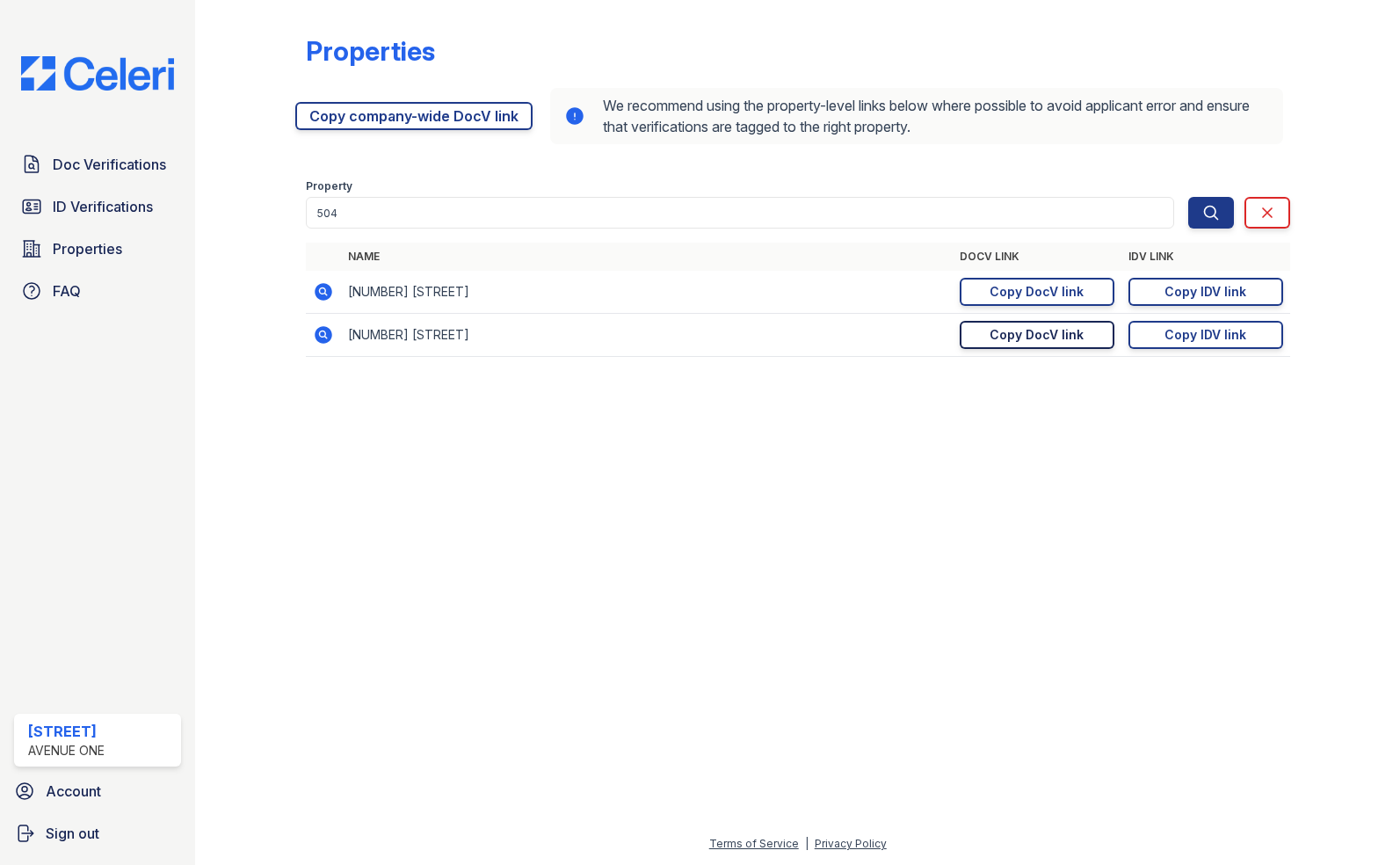 click on "Copy DocV link" at bounding box center [1036, 335] 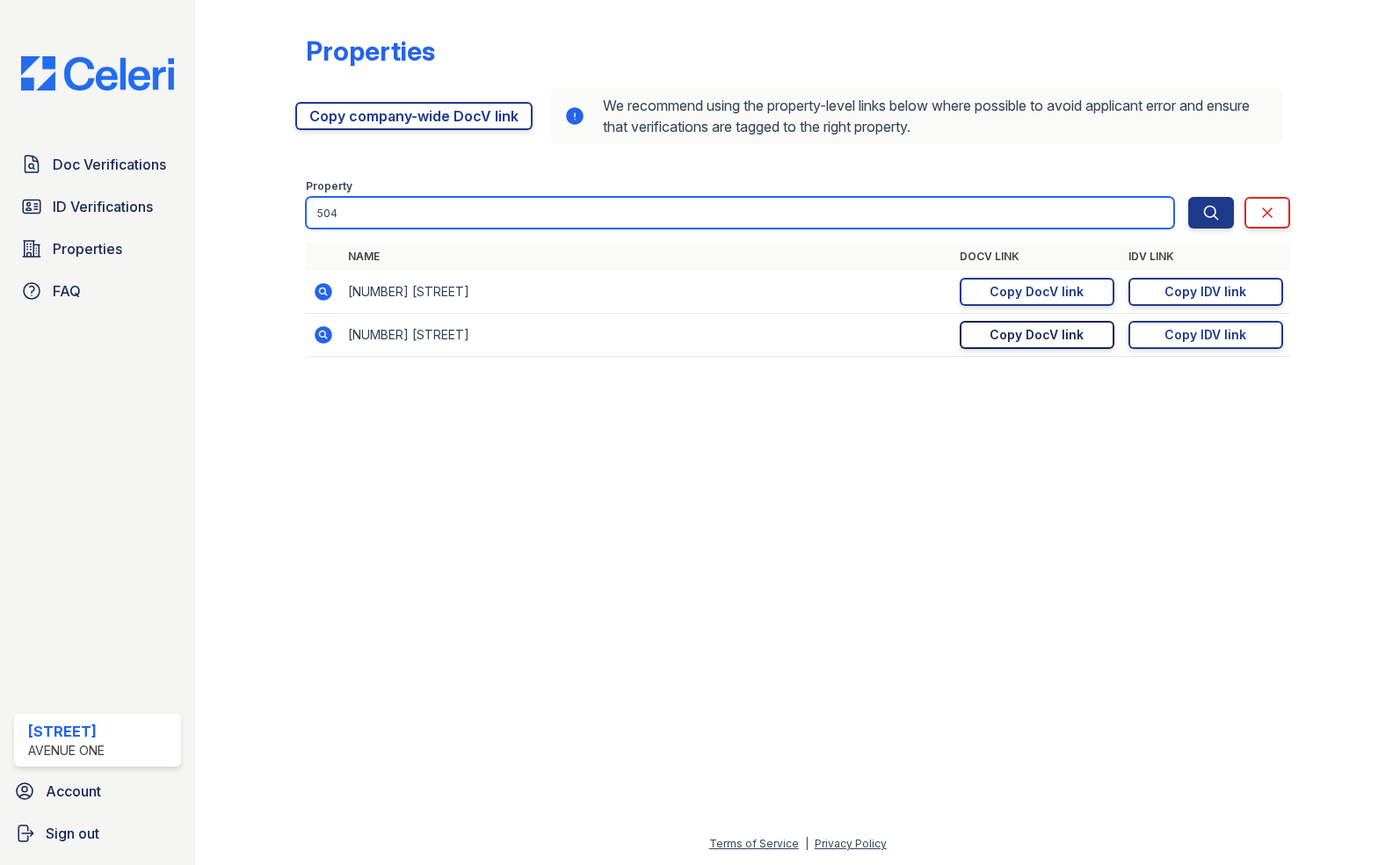 drag, startPoint x: 391, startPoint y: 212, endPoint x: 304, endPoint y: 219, distance: 87.28115 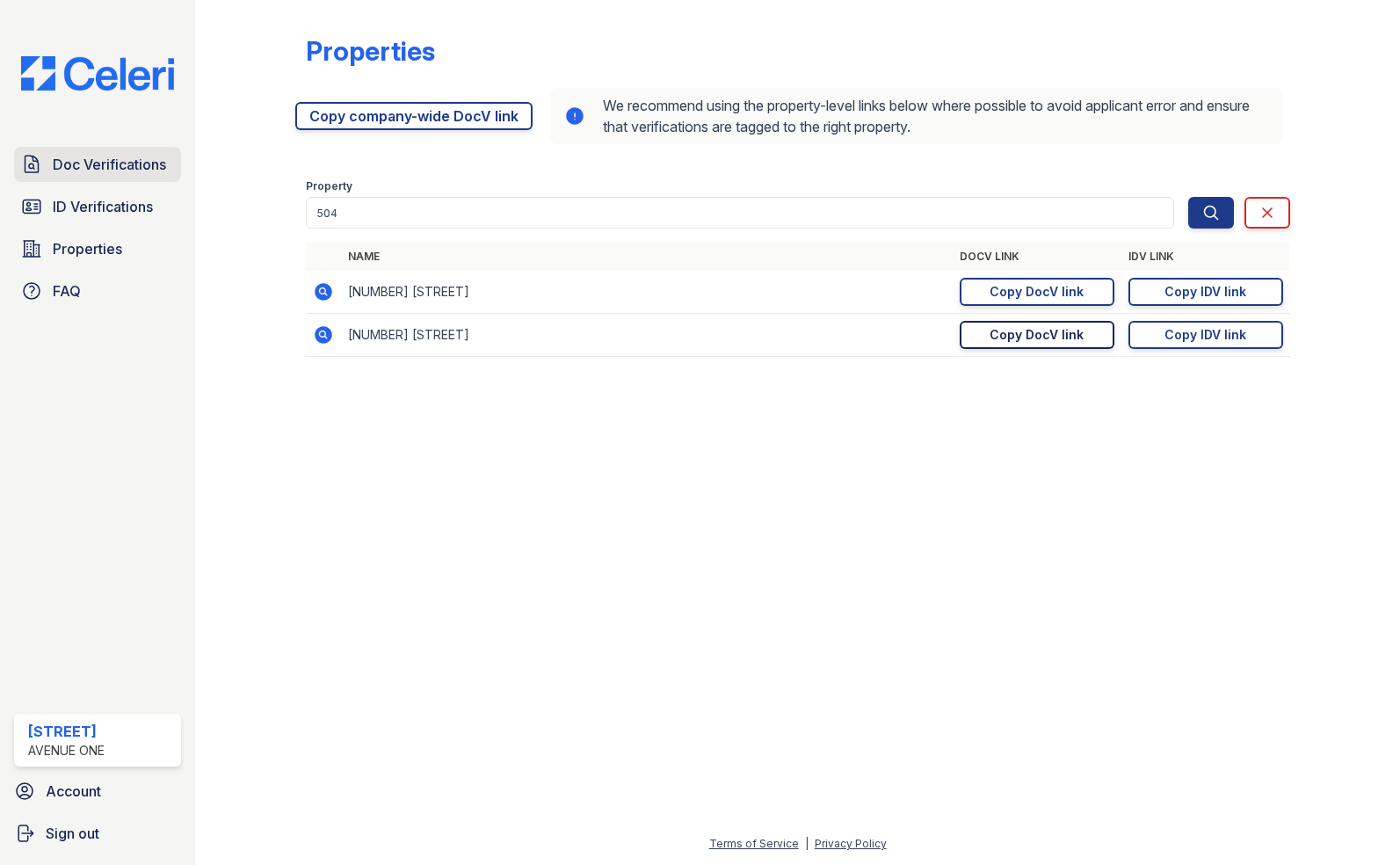 click on "Doc Verifications" at bounding box center [109, 164] 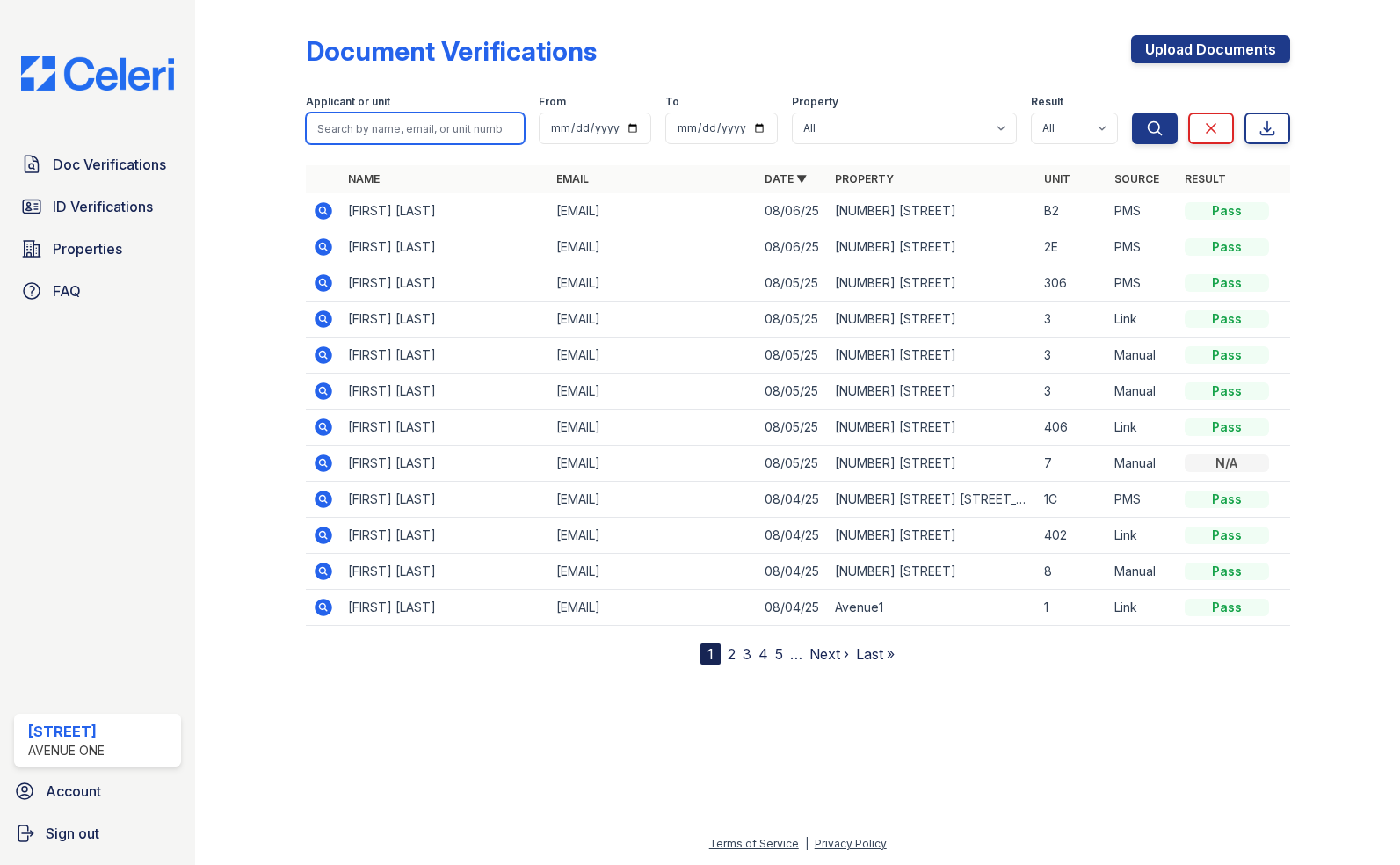 click at bounding box center (415, 128) 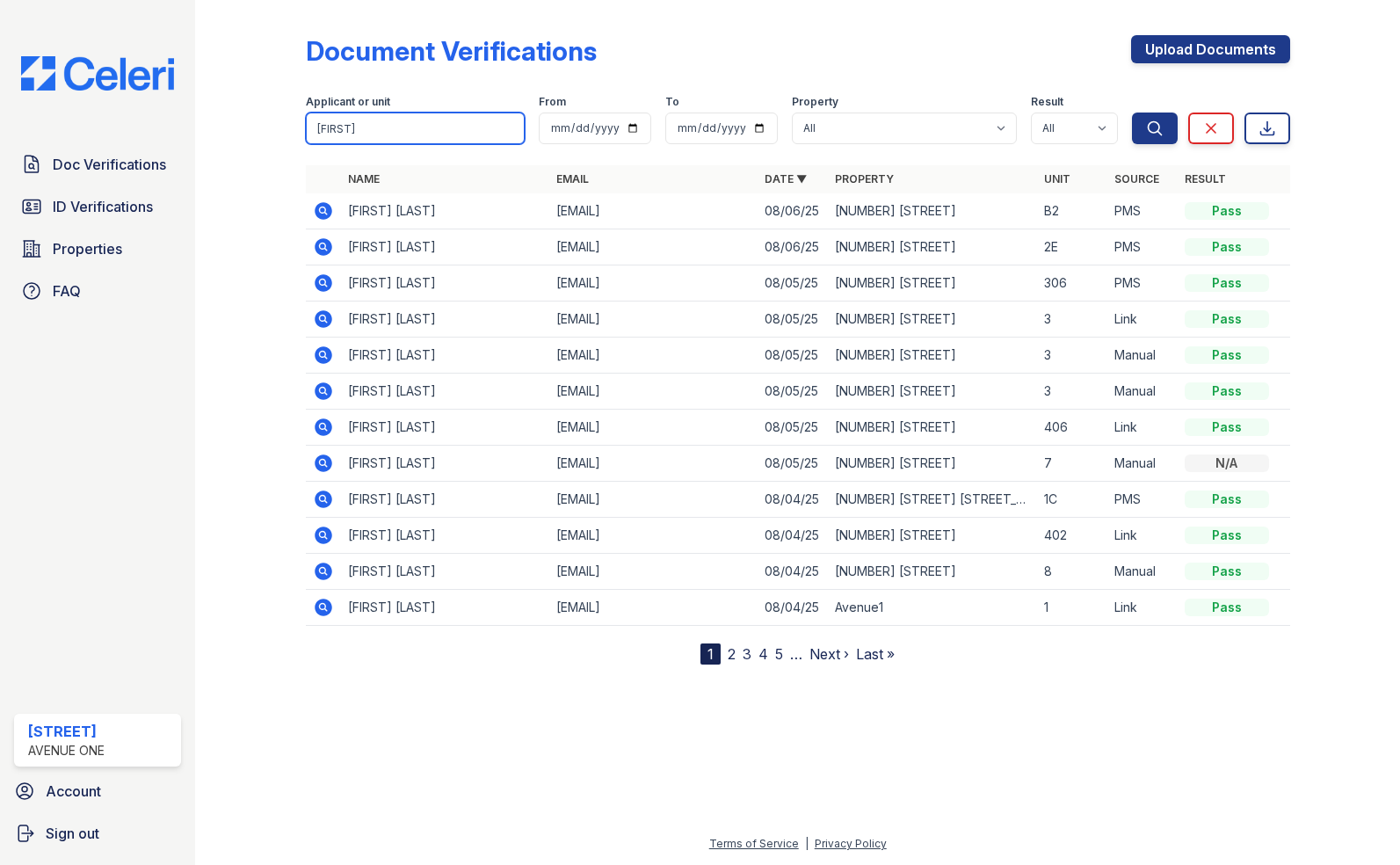 type on "Donella" 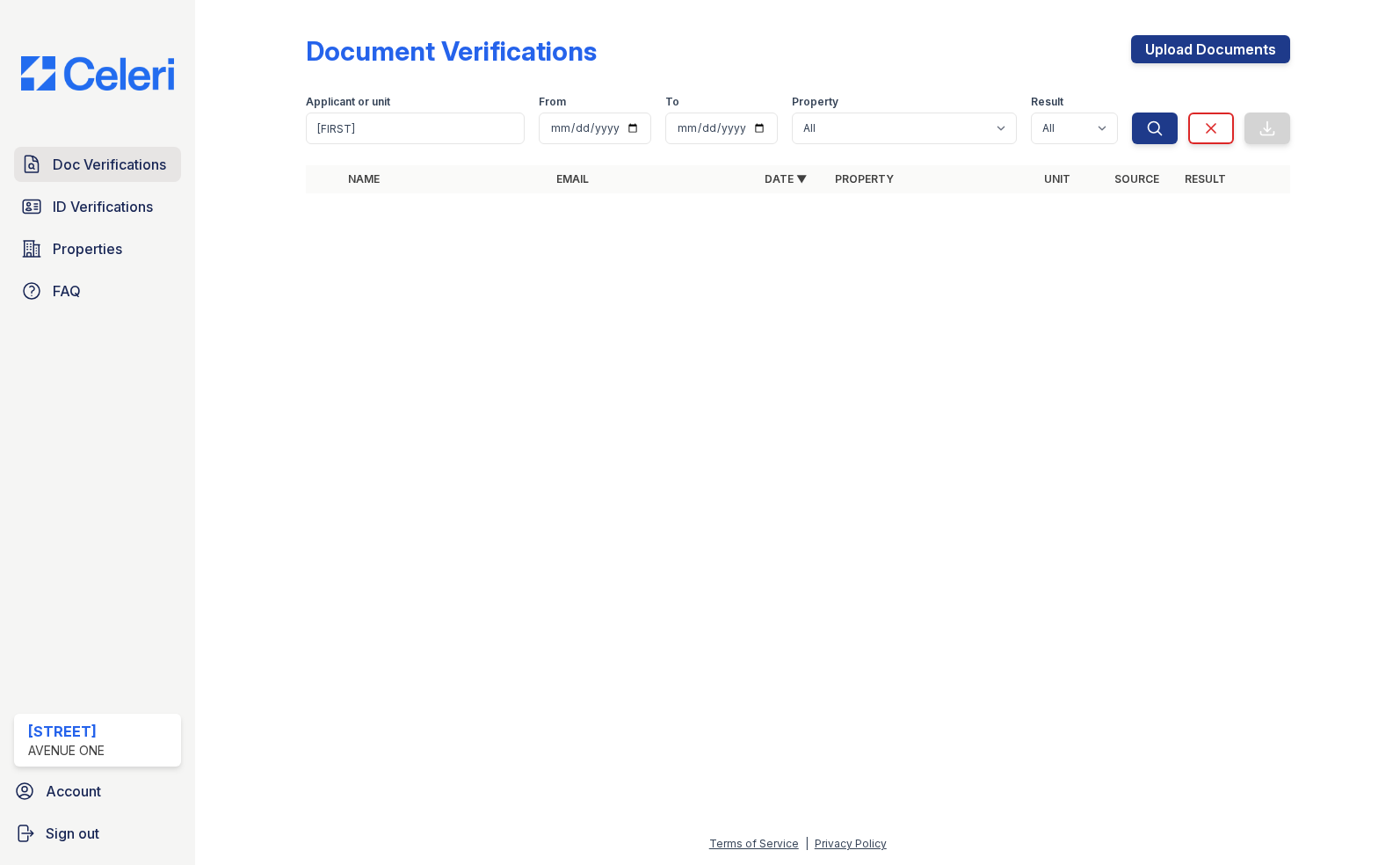 click on "Doc Verifications" at bounding box center [109, 164] 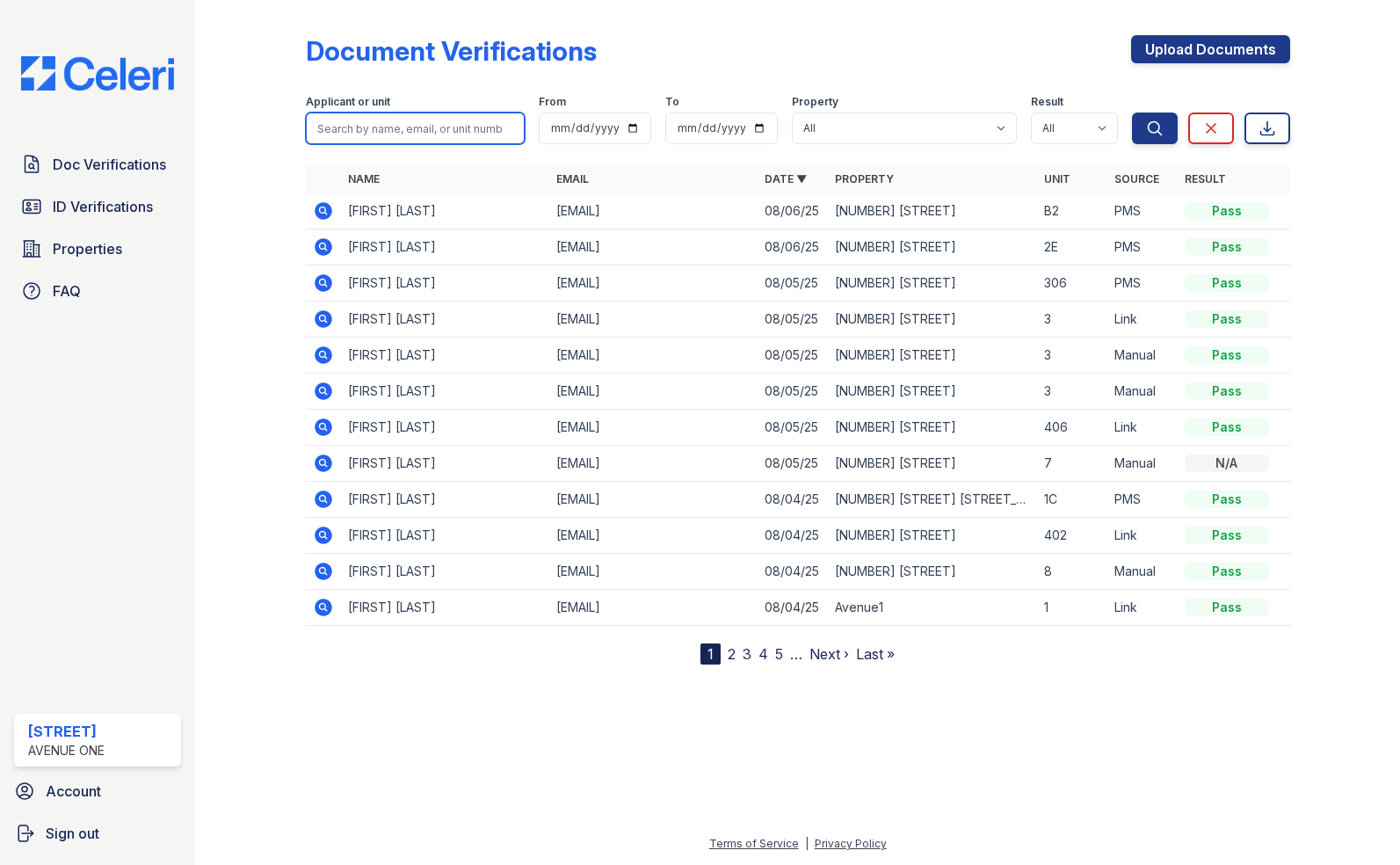 click at bounding box center [415, 128] 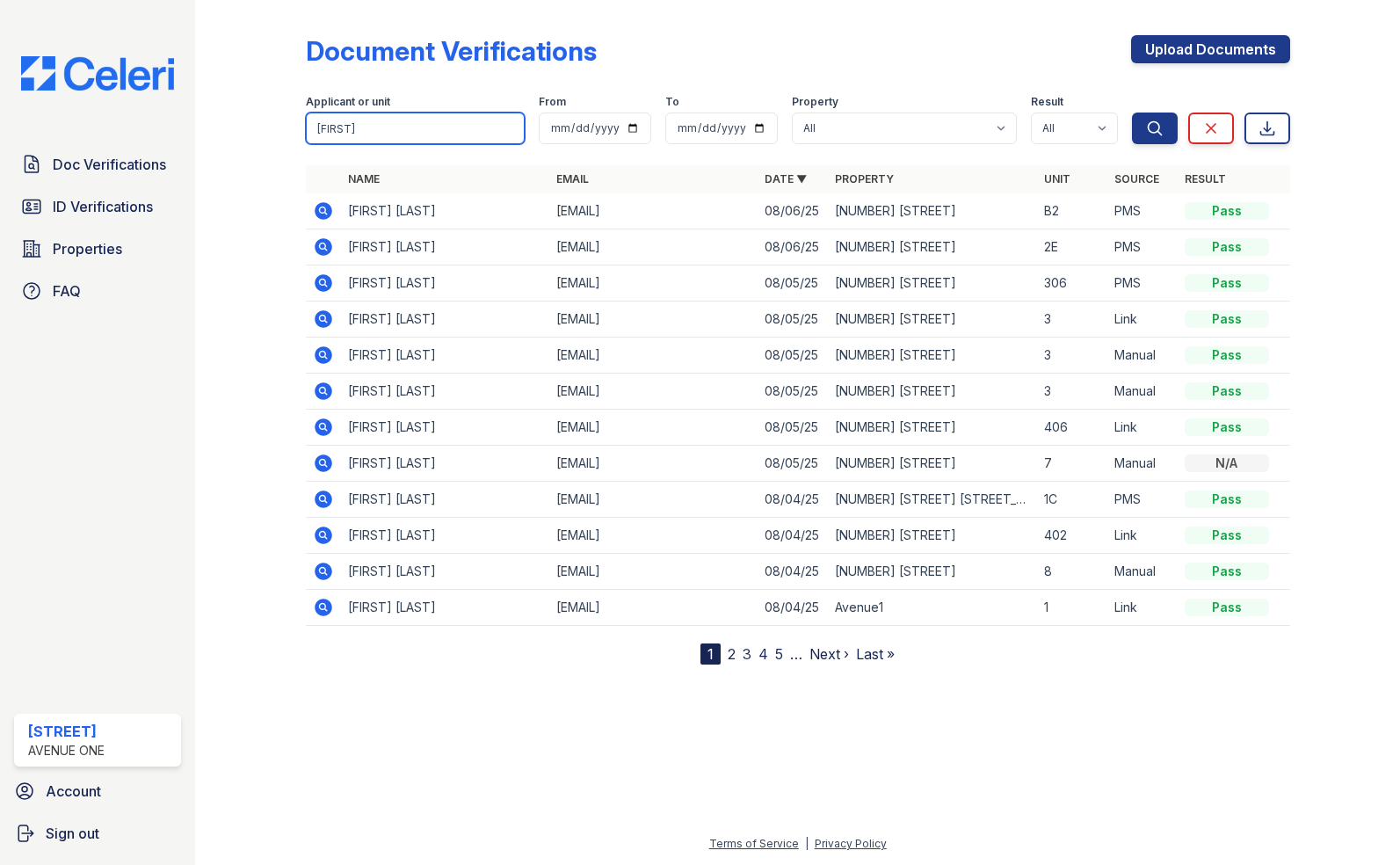type on "Donella" 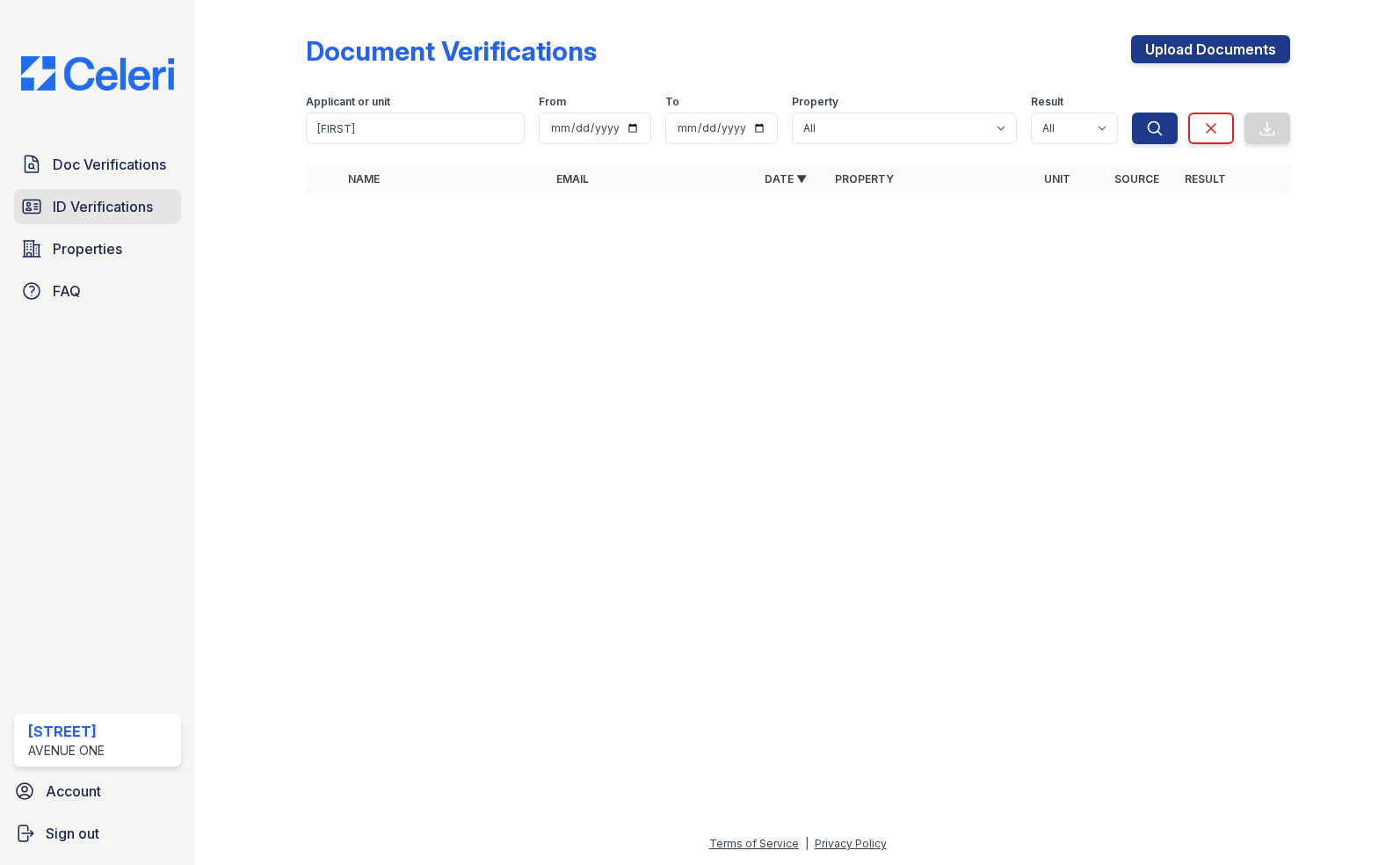 click on "ID Verifications" at bounding box center [103, 207] 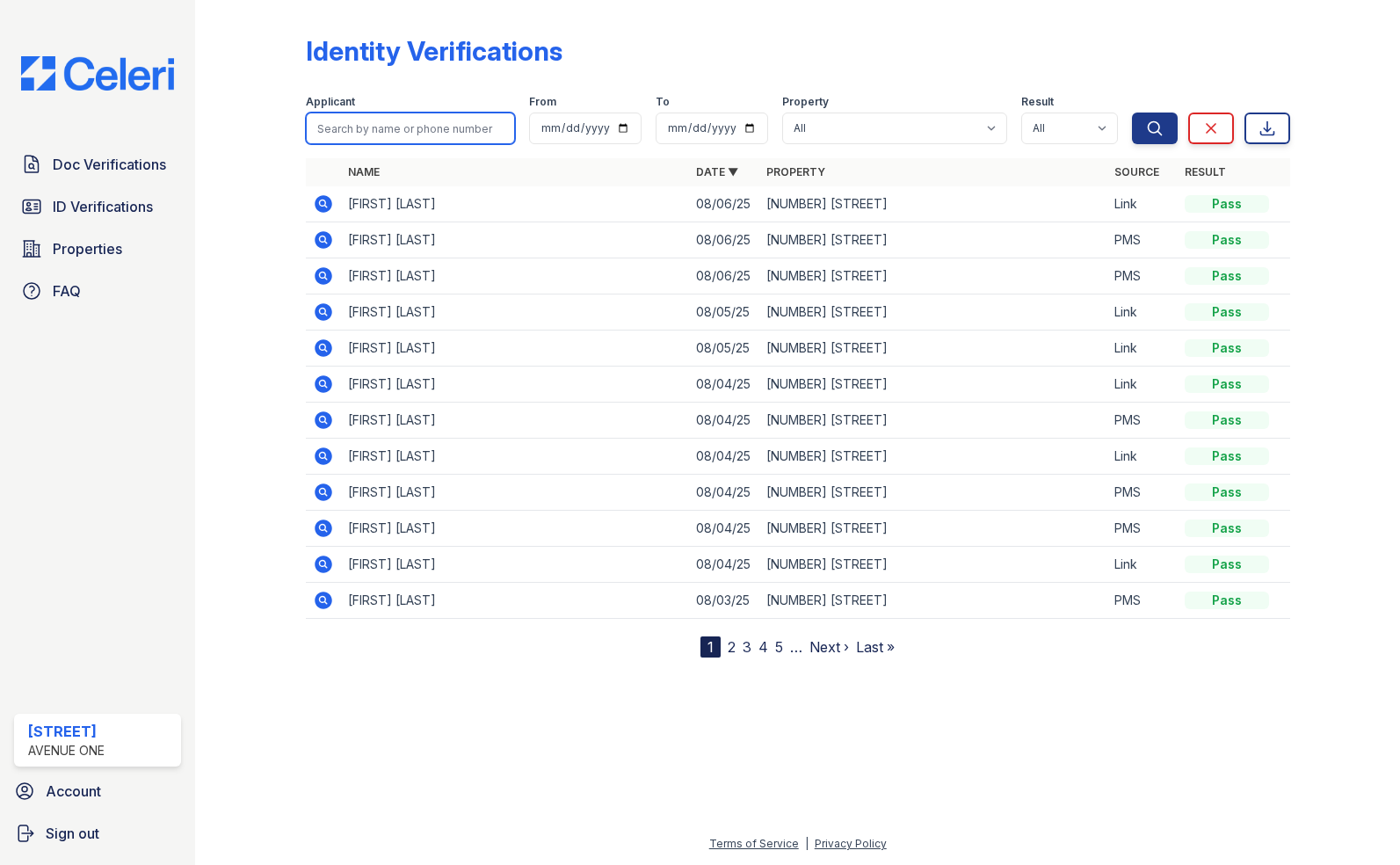 click at bounding box center (410, 128) 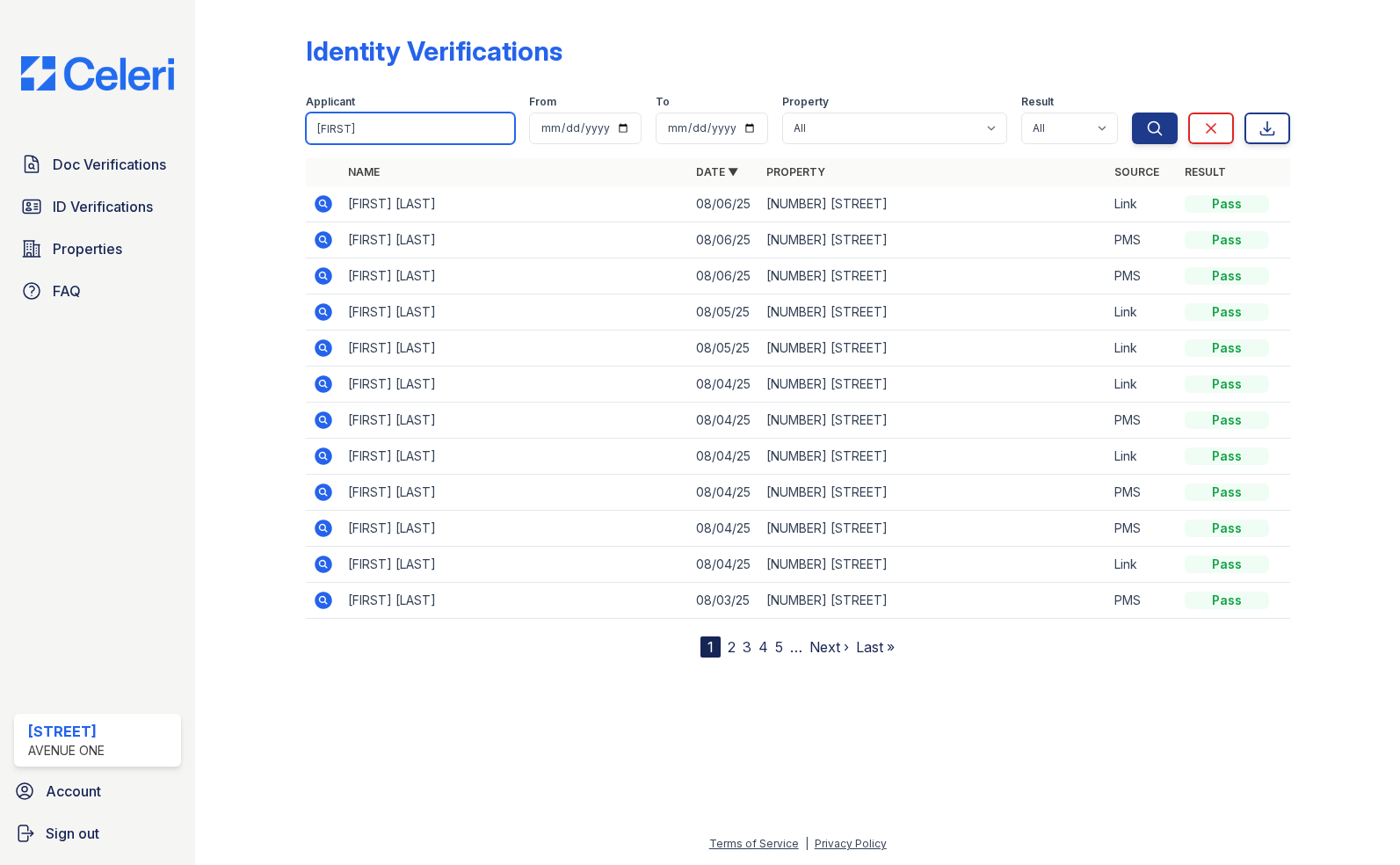 type on "Donella" 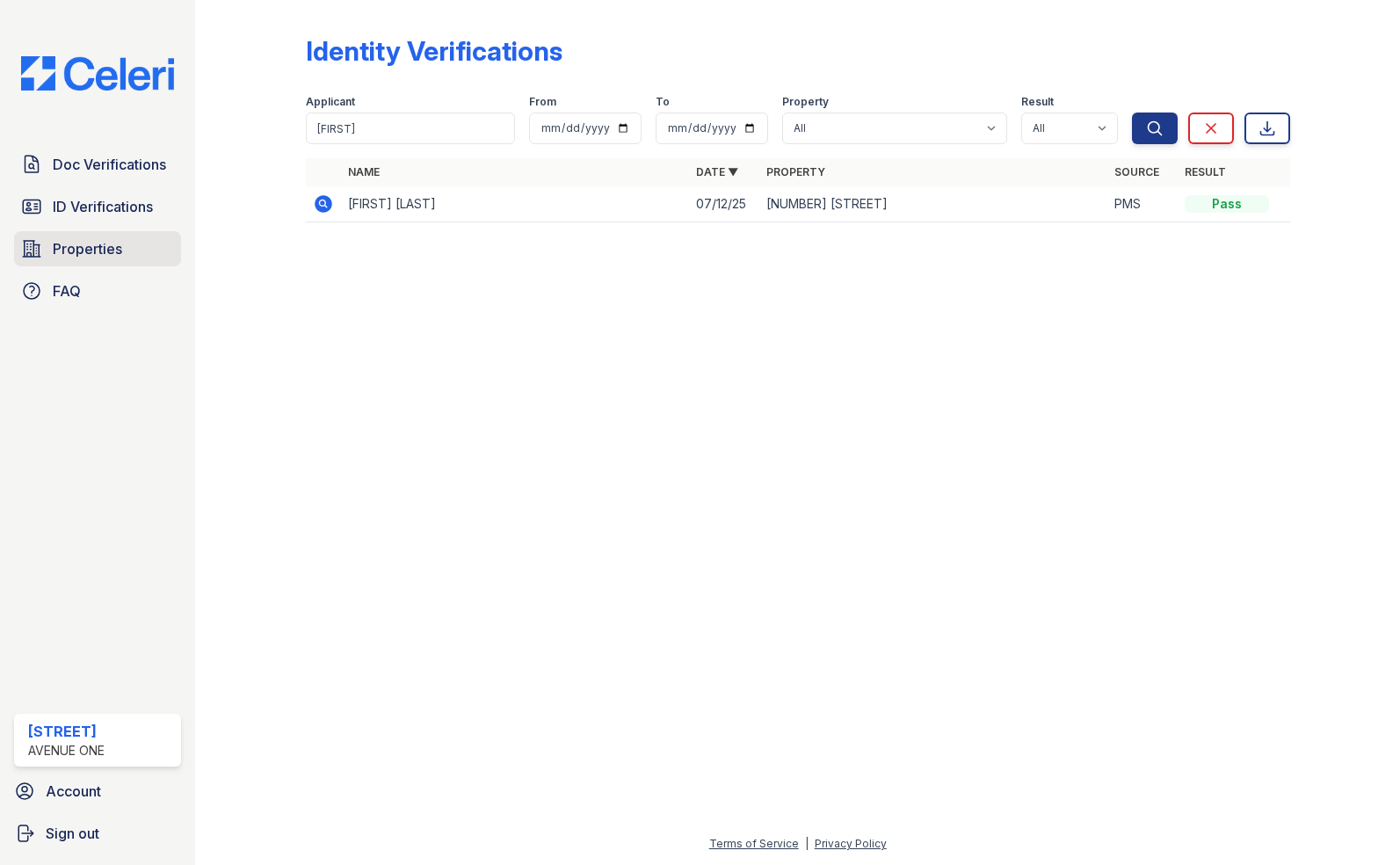 click on "Properties" at bounding box center (87, 249) 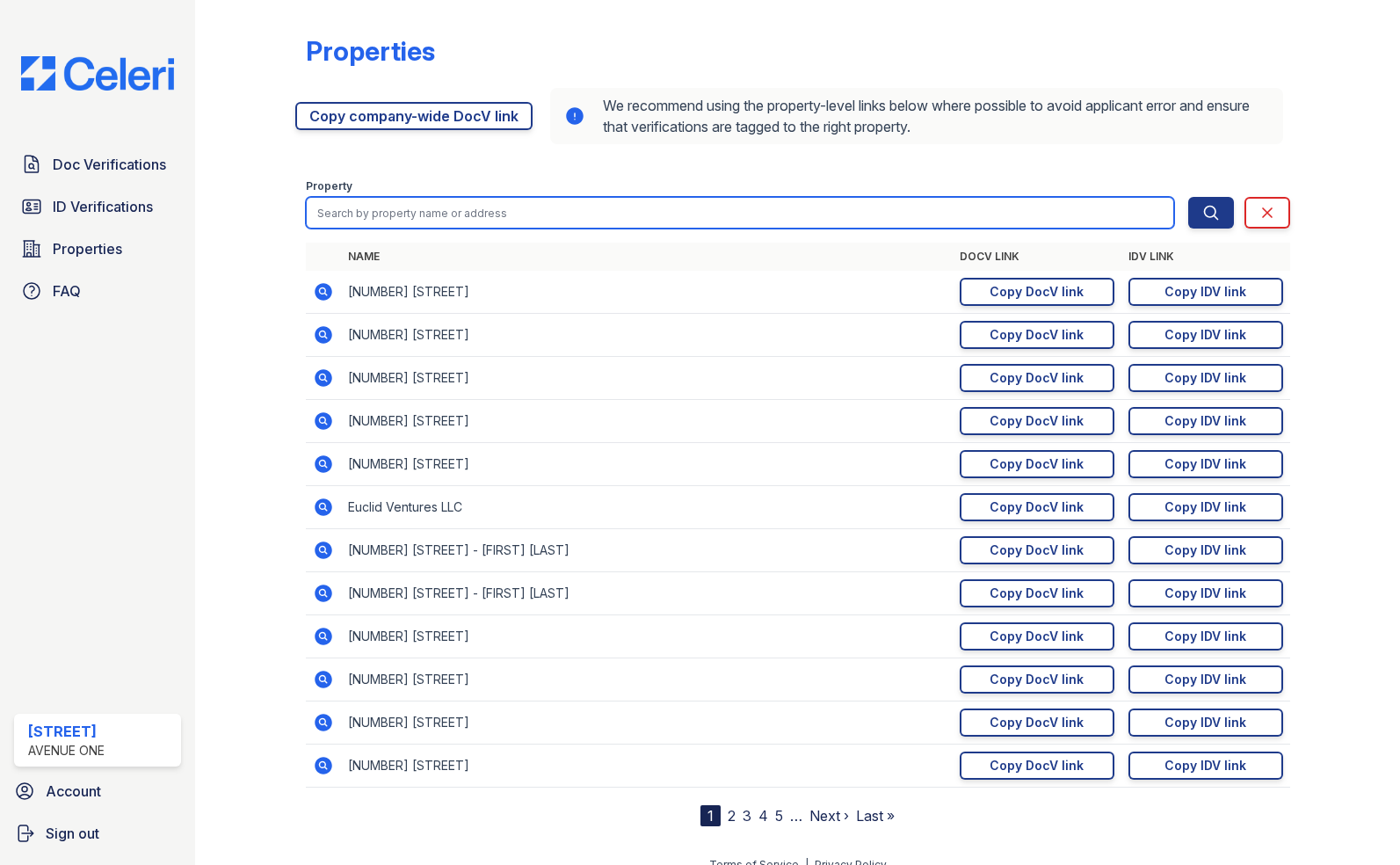 click at bounding box center [740, 213] 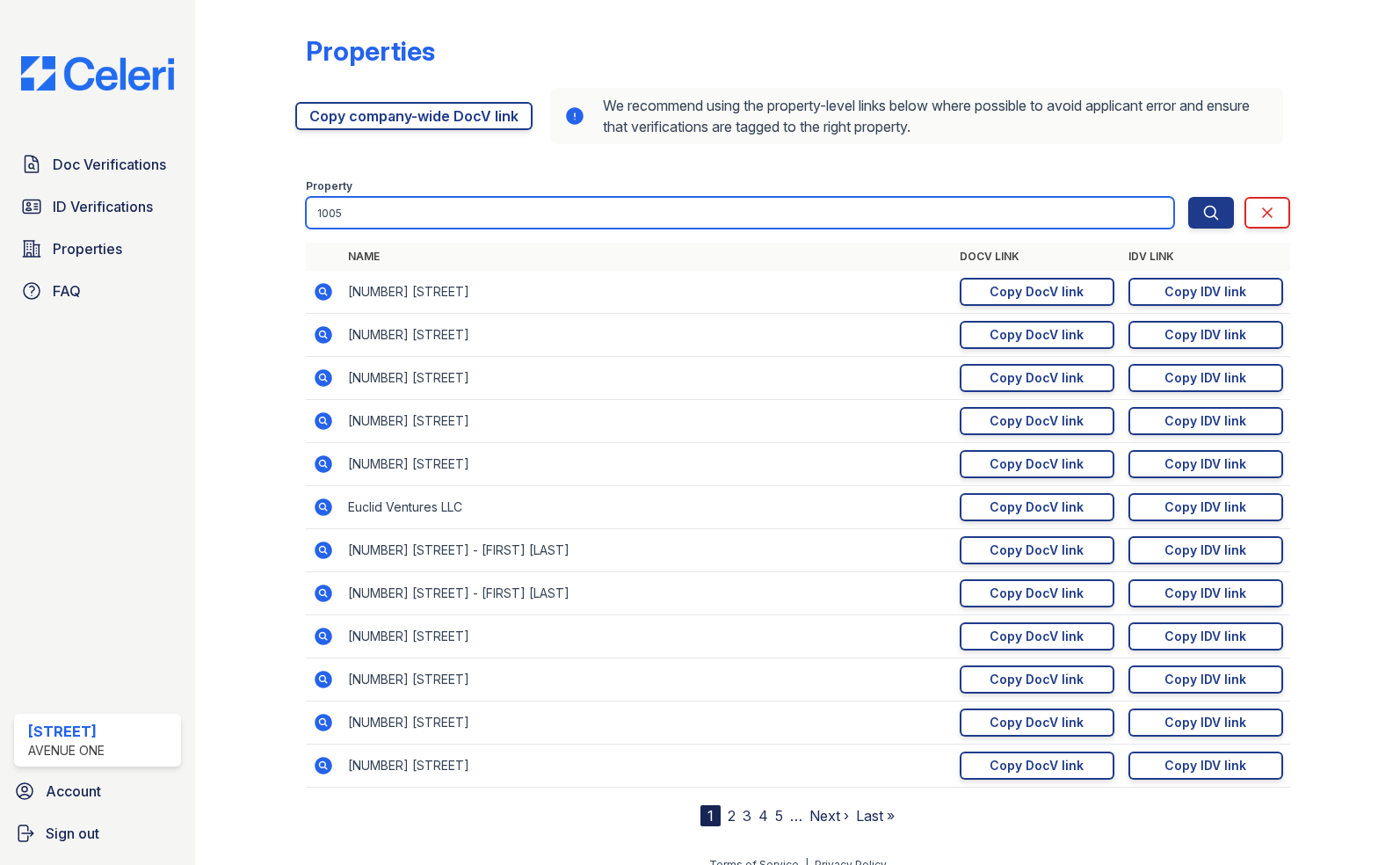 type on "1005" 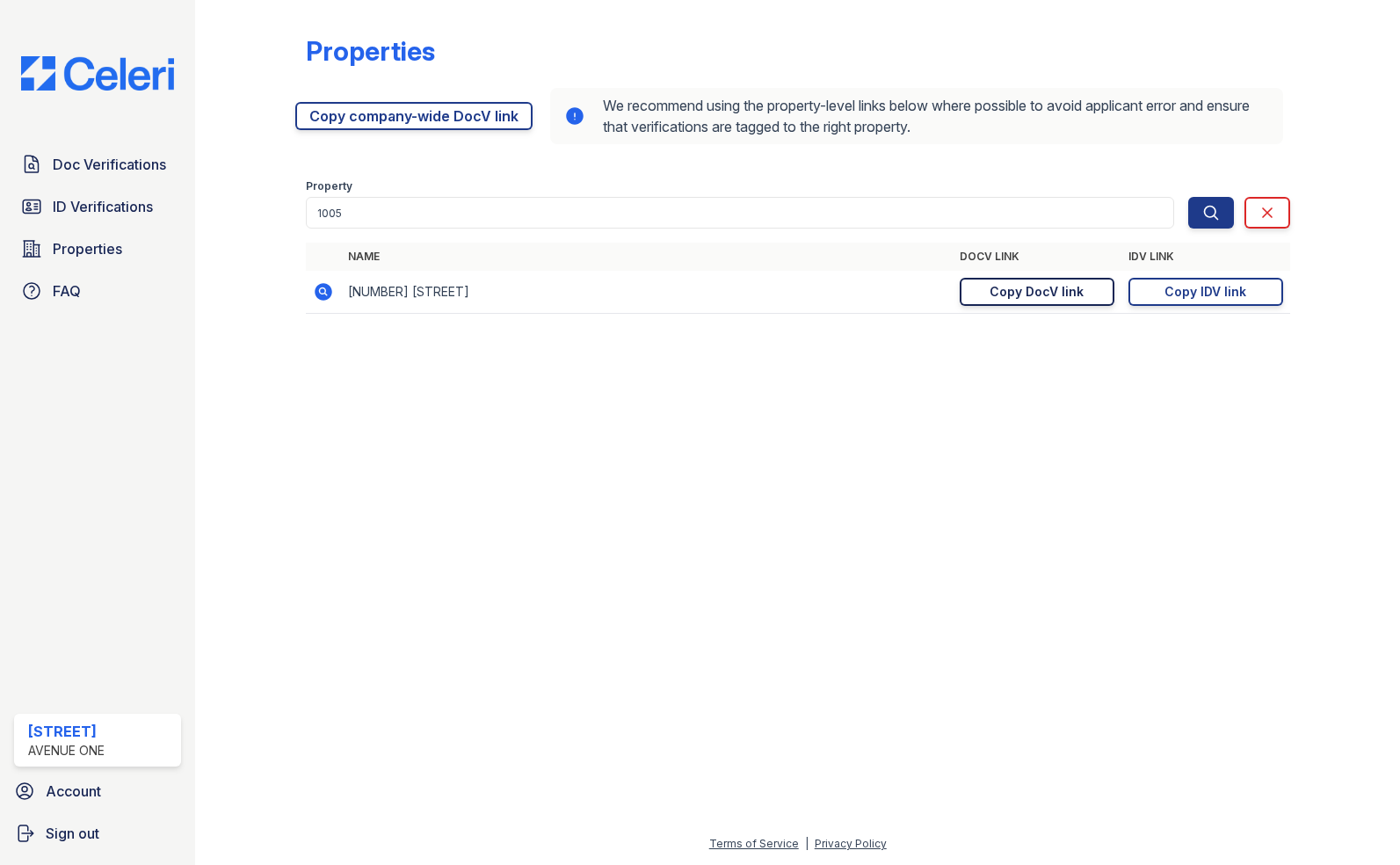 click on "Copy DocV link" at bounding box center [1036, 292] 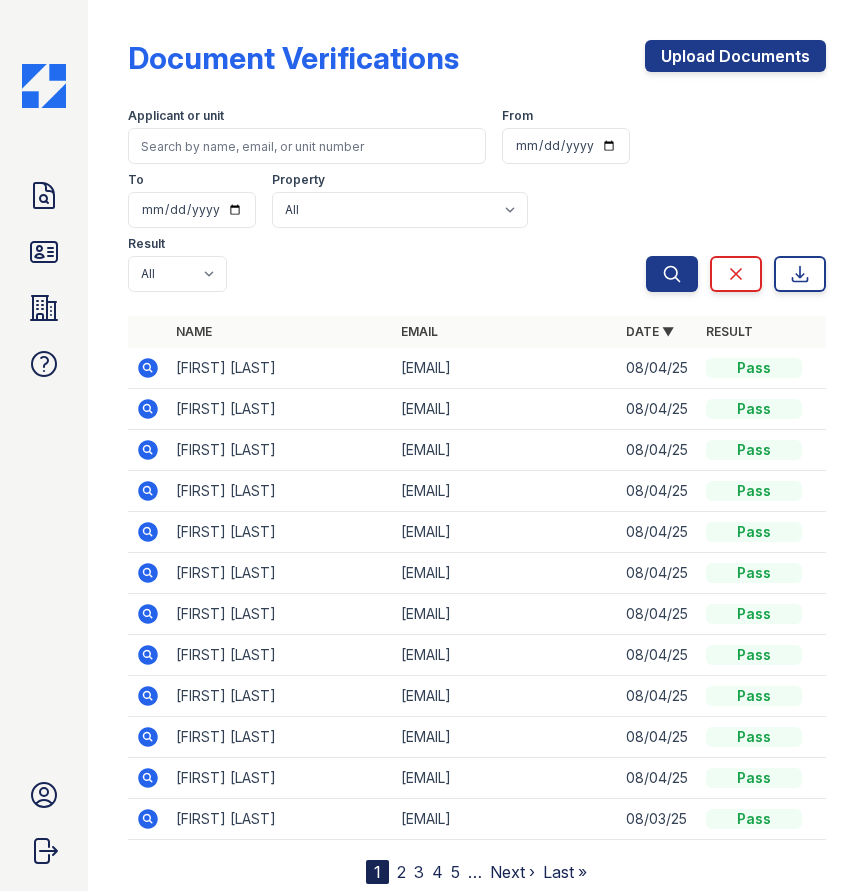 scroll, scrollTop: 0, scrollLeft: 0, axis: both 